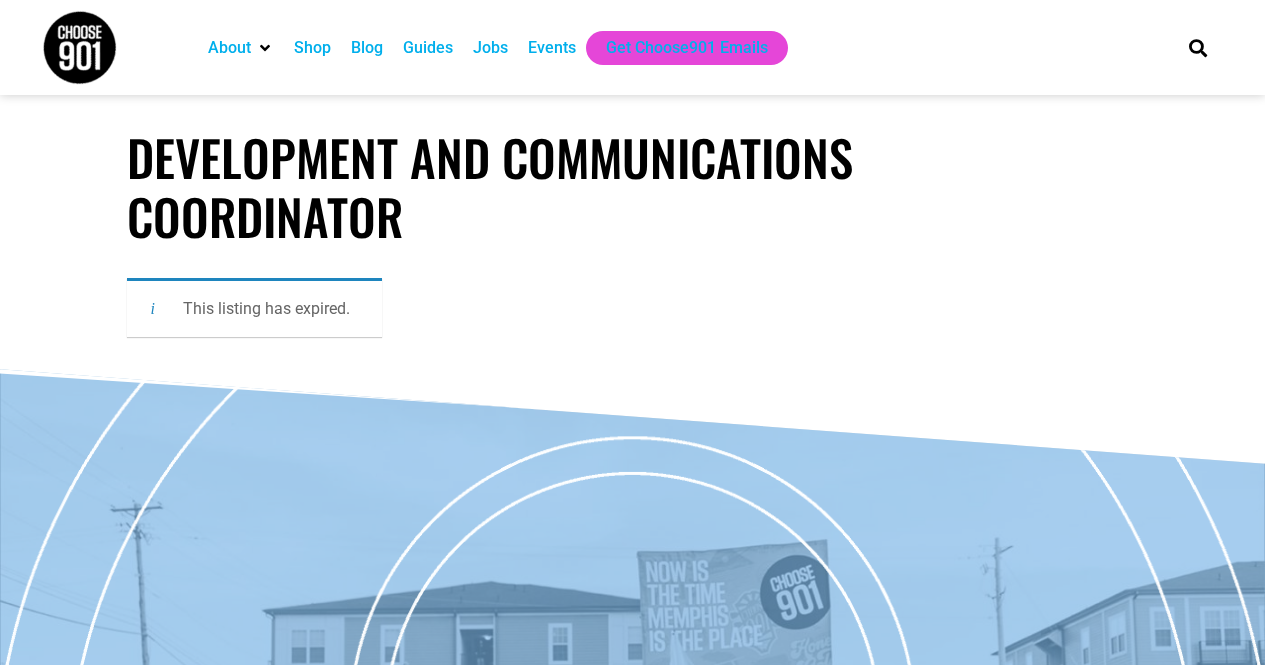 scroll, scrollTop: 0, scrollLeft: 0, axis: both 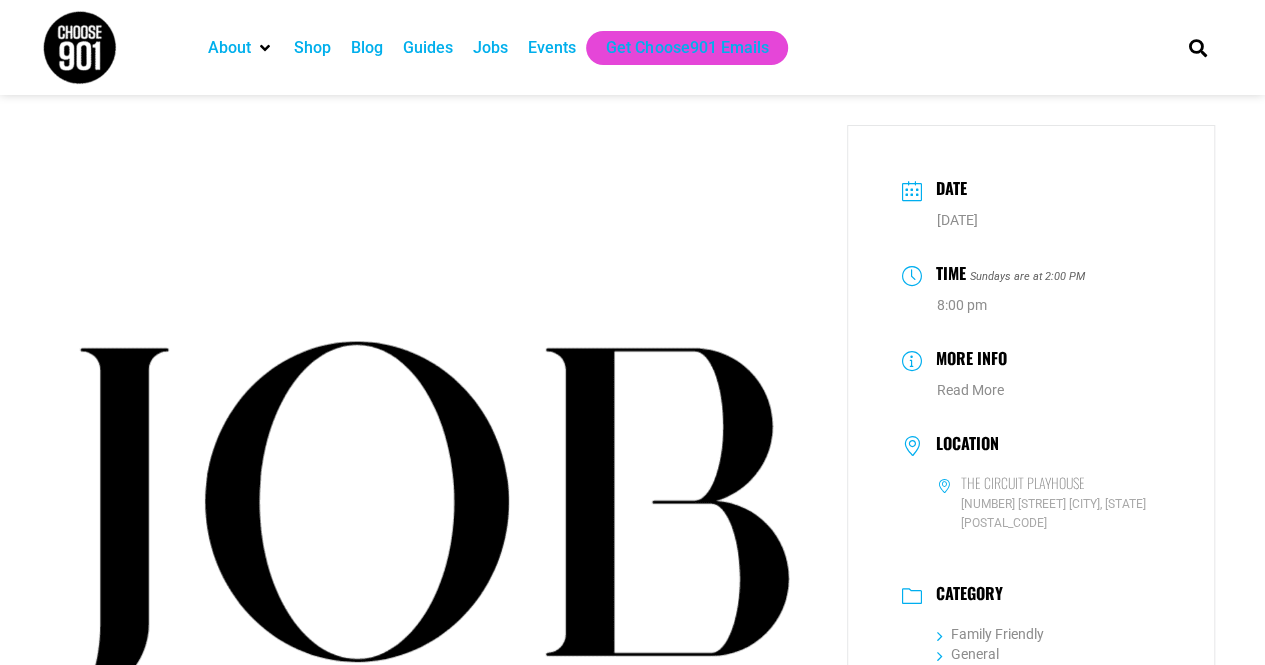 click on "Events" at bounding box center [552, 48] 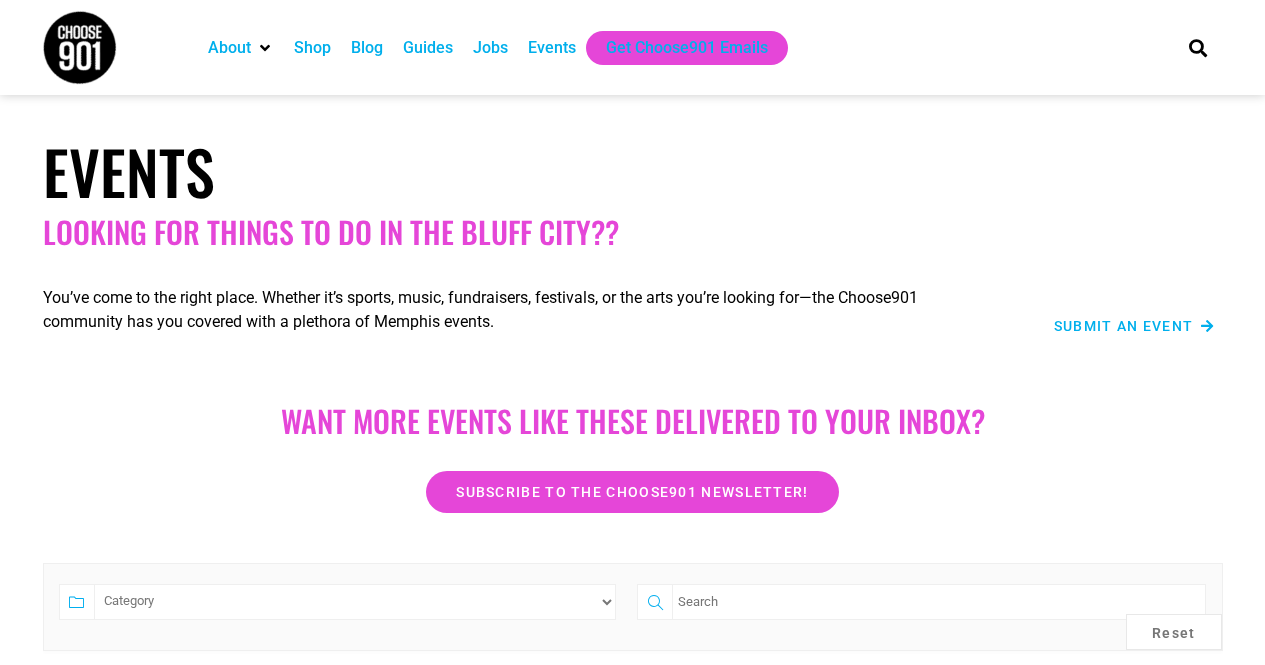 scroll, scrollTop: 0, scrollLeft: 0, axis: both 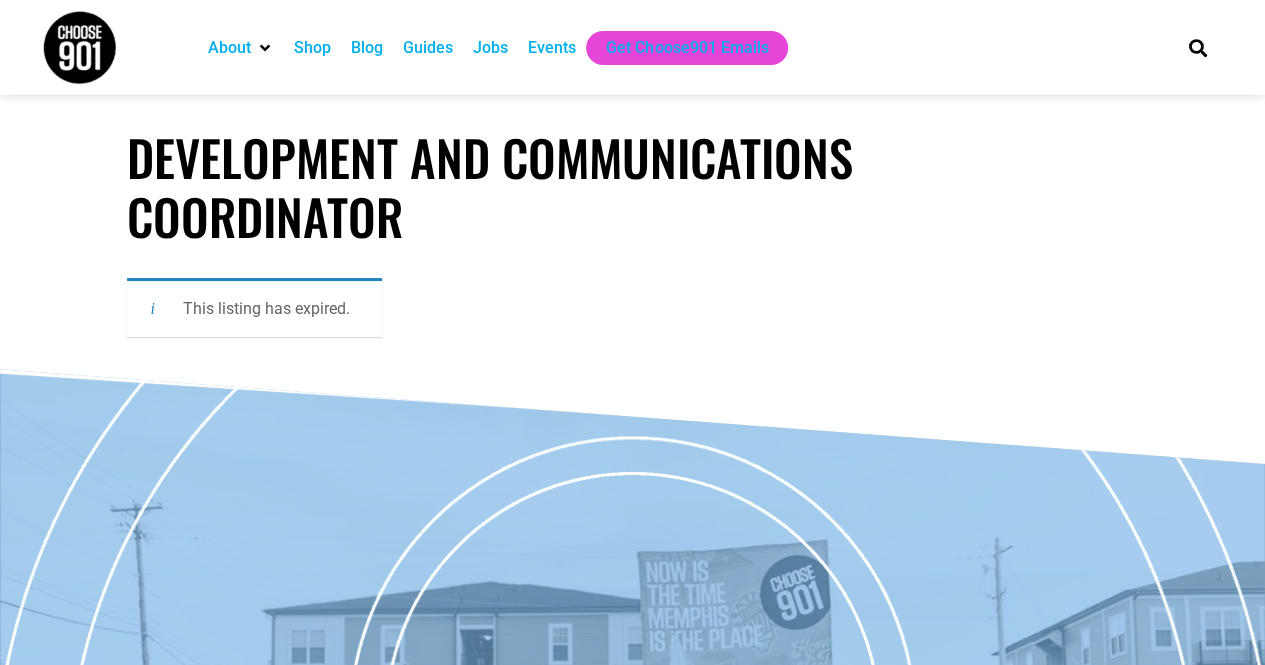 click on "Jobs" at bounding box center [490, 48] 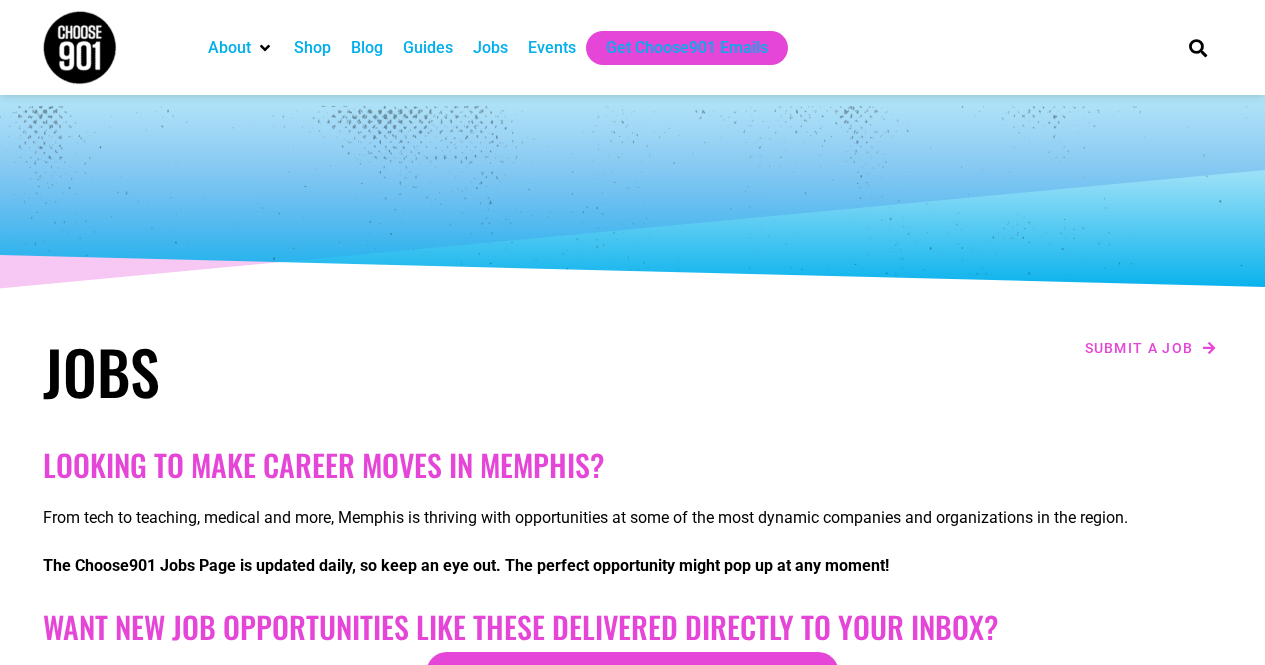 scroll, scrollTop: 0, scrollLeft: 0, axis: both 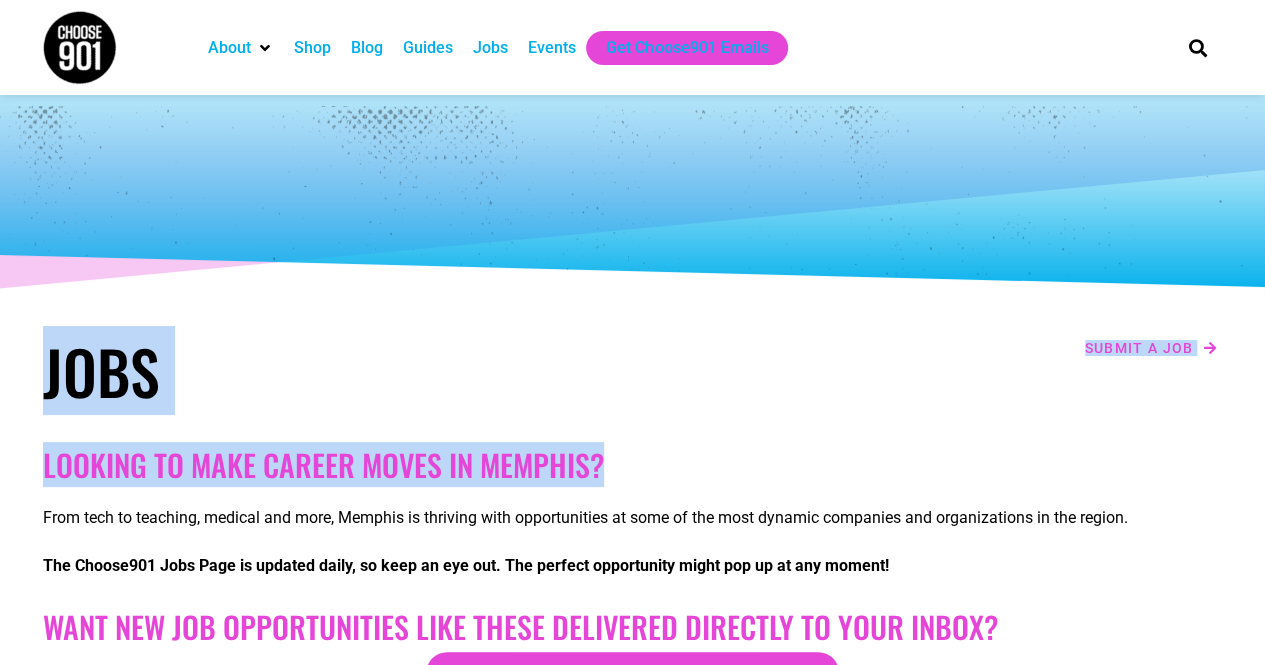drag, startPoint x: 44, startPoint y: 361, endPoint x: 666, endPoint y: 449, distance: 628.1942 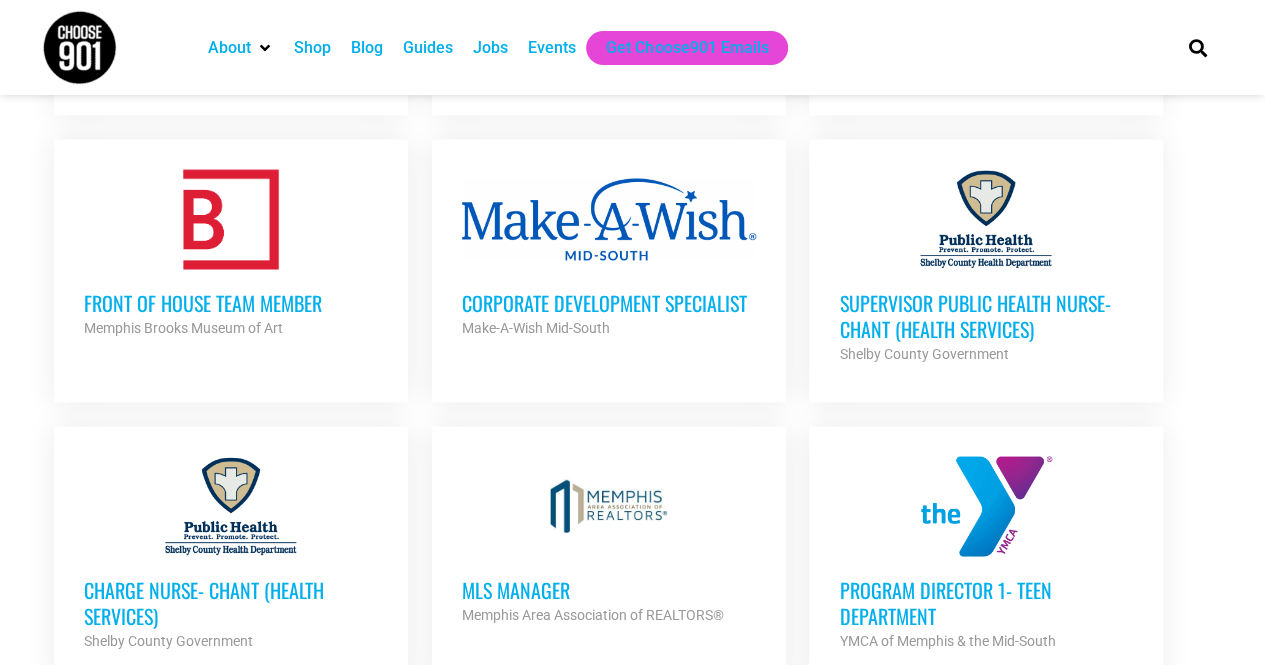 scroll, scrollTop: 1585, scrollLeft: 0, axis: vertical 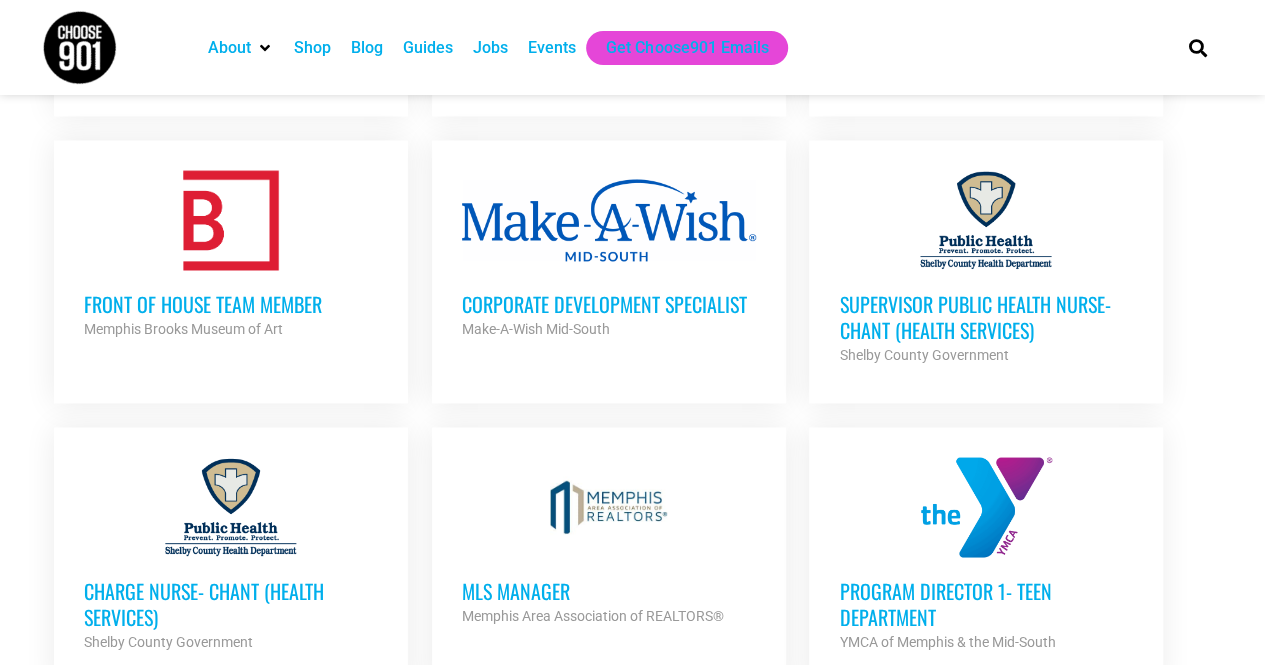 click on "Corporate Development Specialist" at bounding box center (609, 303) 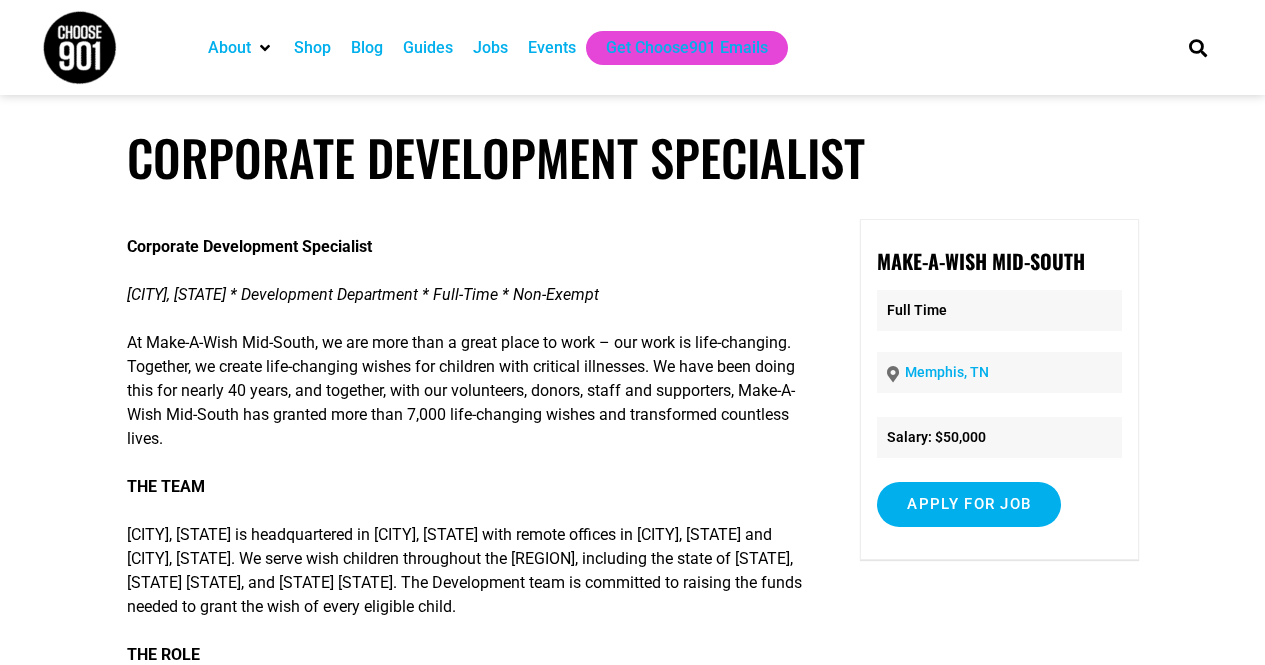scroll, scrollTop: 0, scrollLeft: 0, axis: both 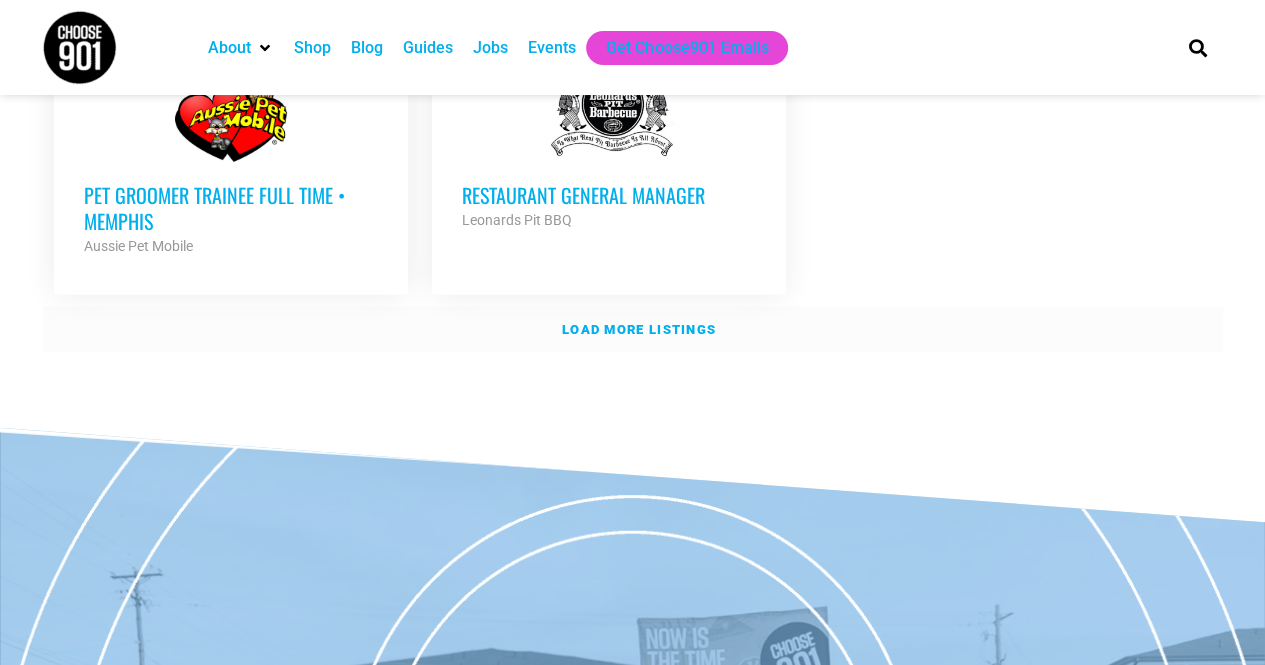 click on "Load more listings" at bounding box center [639, 329] 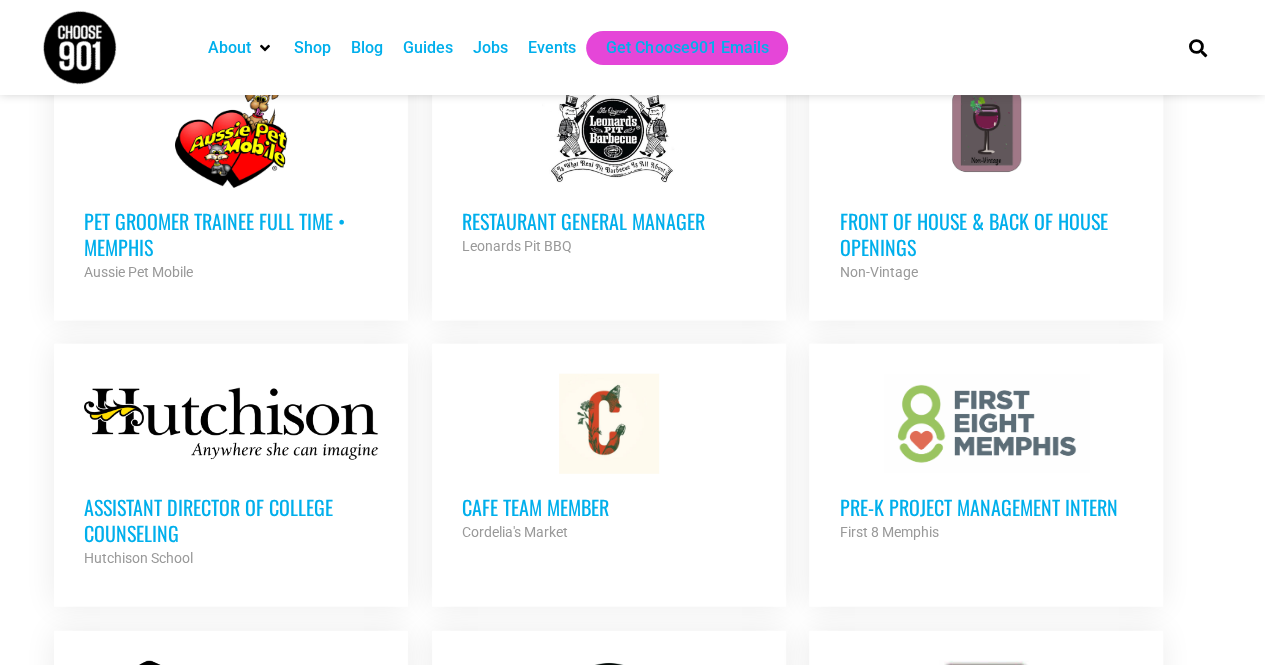 scroll, scrollTop: 2503, scrollLeft: 0, axis: vertical 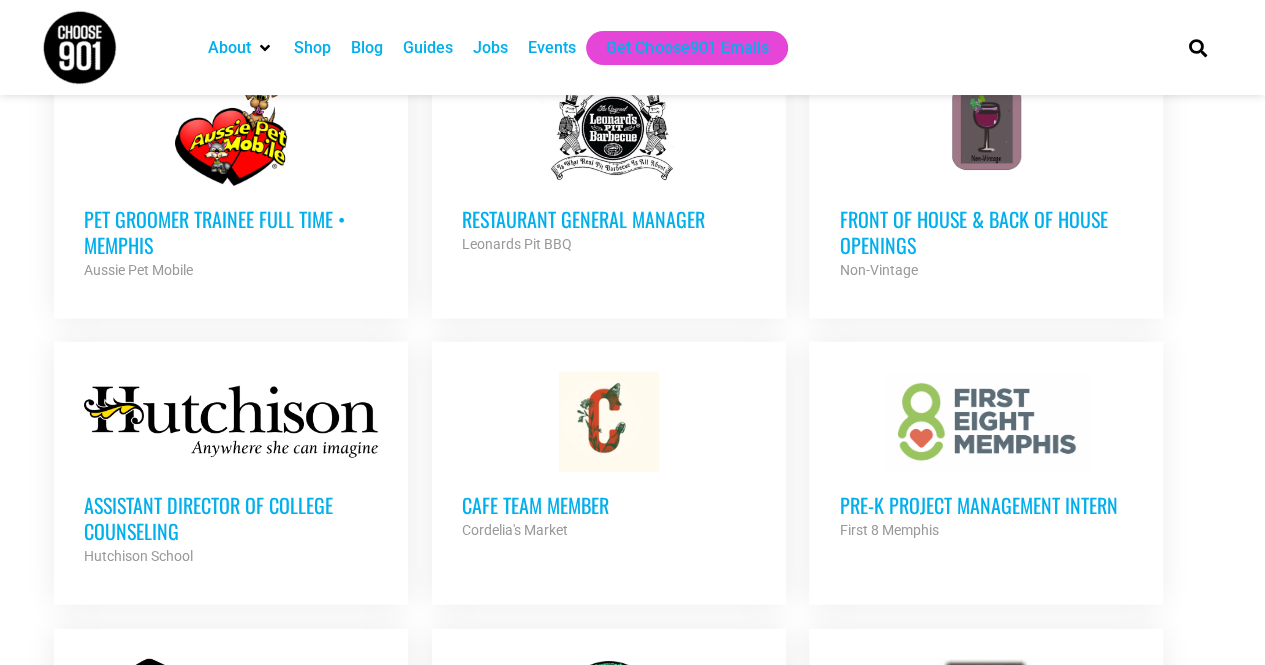 click on "Pre-K Project Management Intern" at bounding box center (986, 505) 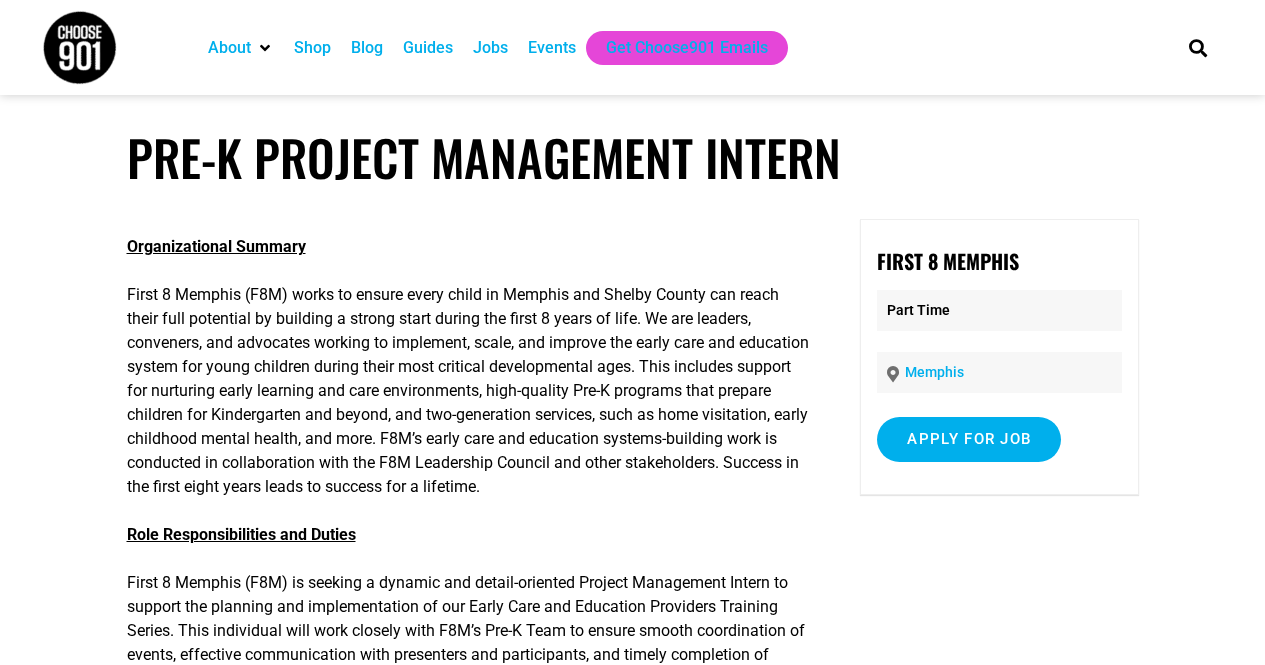 scroll, scrollTop: 0, scrollLeft: 0, axis: both 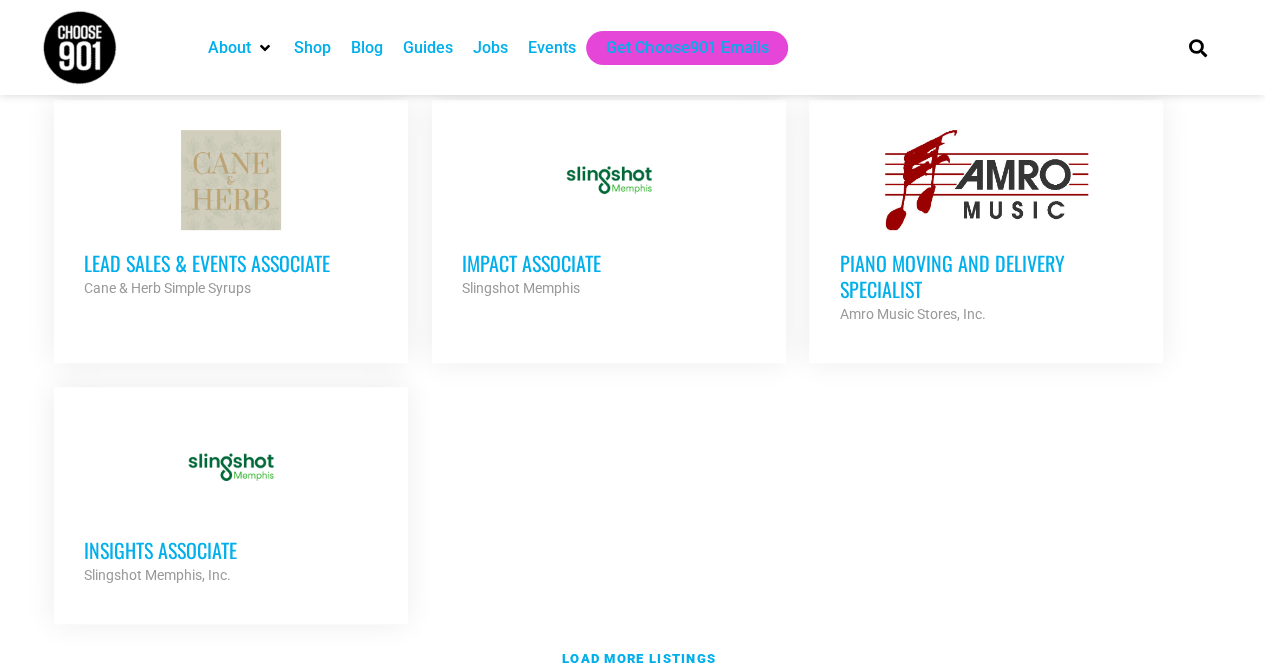 click on "Impact Associate" at bounding box center [609, 263] 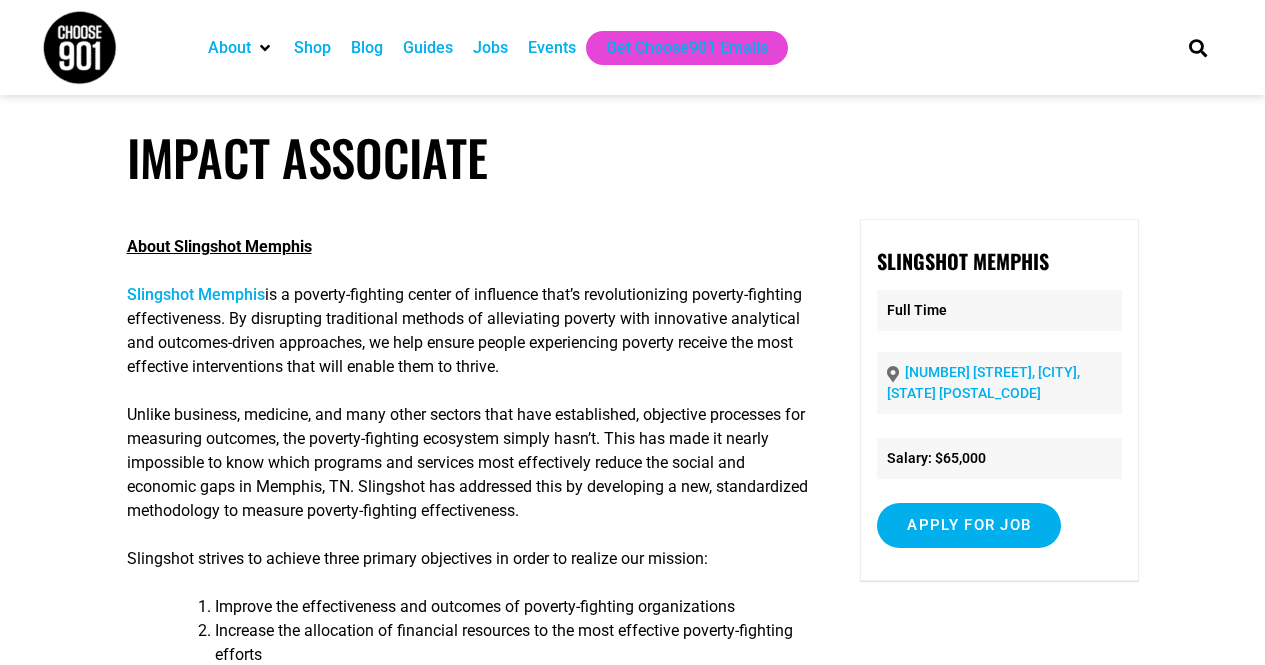 scroll, scrollTop: 0, scrollLeft: 0, axis: both 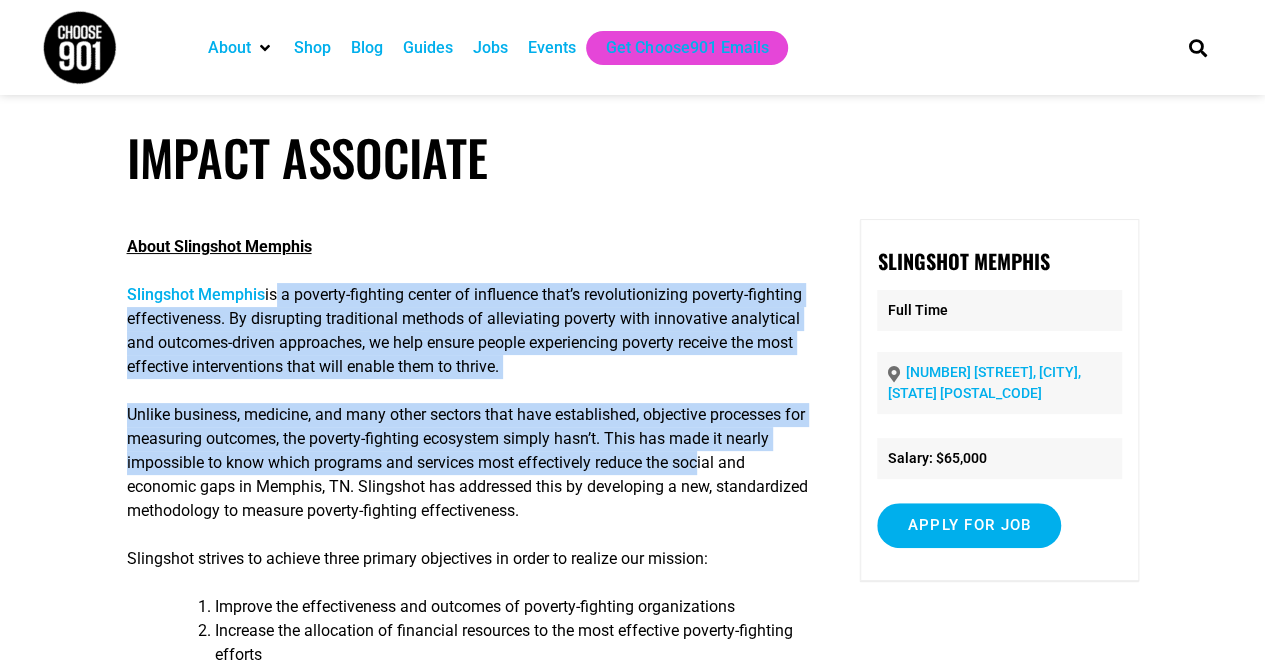 drag, startPoint x: 276, startPoint y: 297, endPoint x: 690, endPoint y: 478, distance: 451.83737 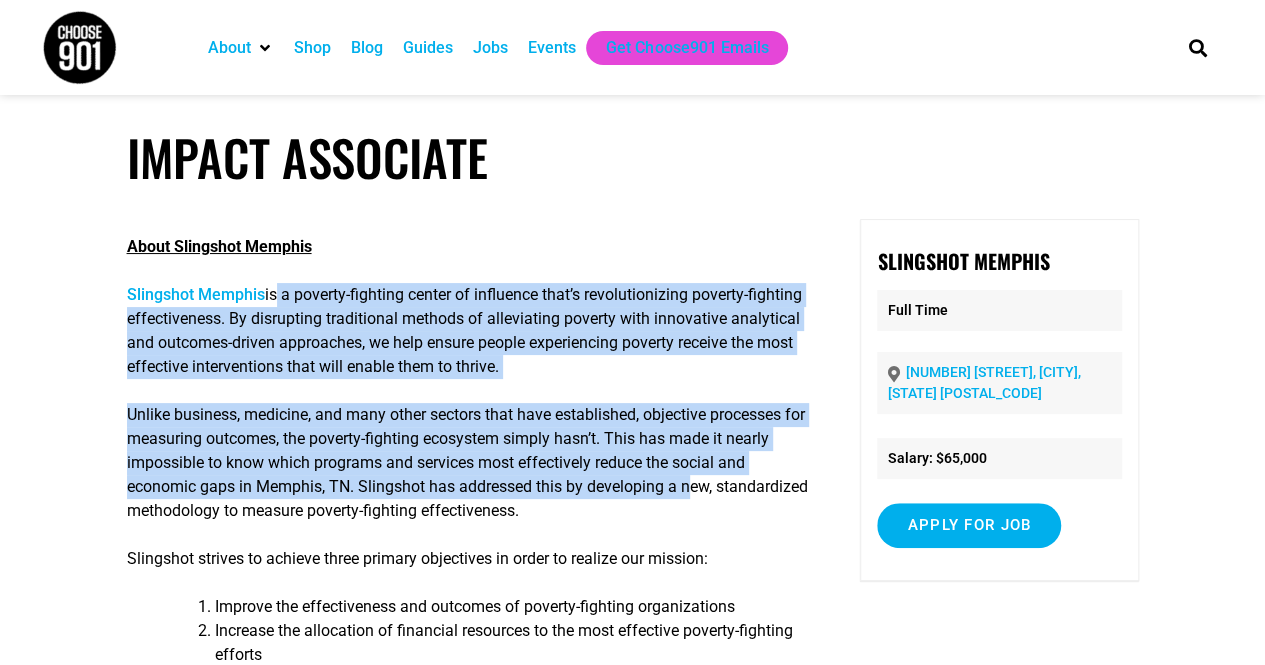 click on "Unlike business, medicine, and many other sectors that have established, objective processes for measuring outcomes, the poverty-fighting ecosystem simply hasn’t. This has made it nearly impossible to know which programs and services most effectively reduce the social and economic gaps in Memphis, TN. Slingshot has addressed this by developing a new, standardized methodology to measure poverty-fighting effectiveness." at bounding box center (468, 463) 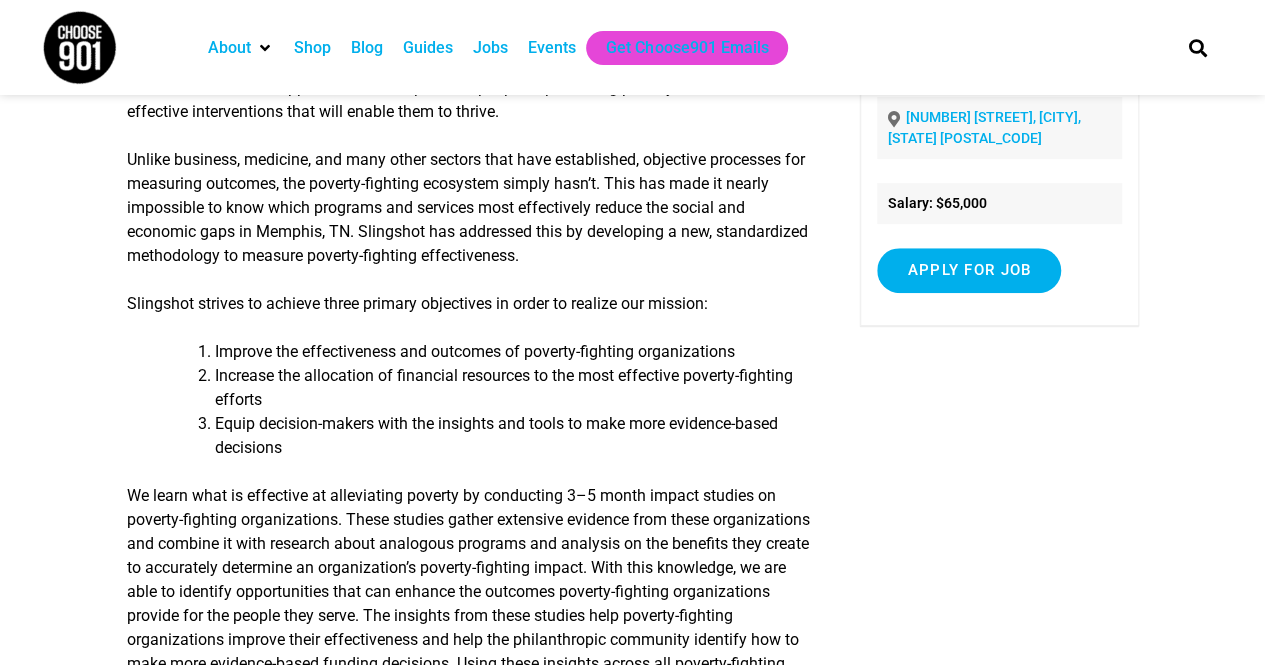 scroll, scrollTop: 0, scrollLeft: 0, axis: both 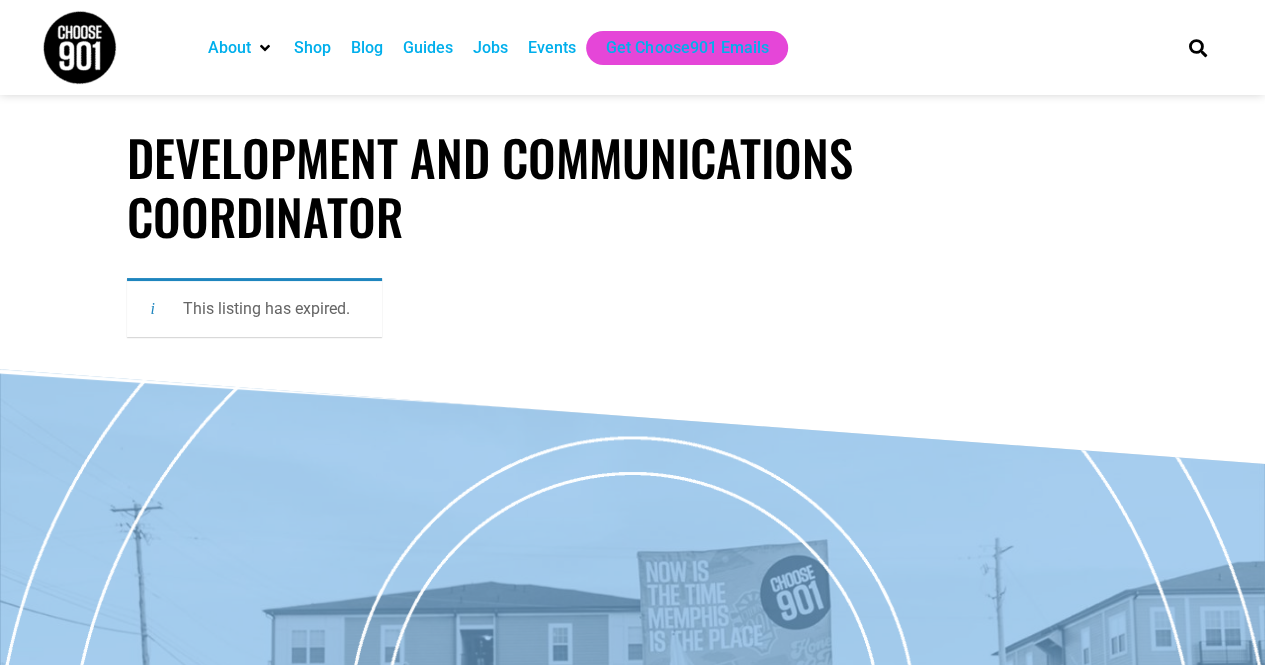 click on "Events" at bounding box center [552, 48] 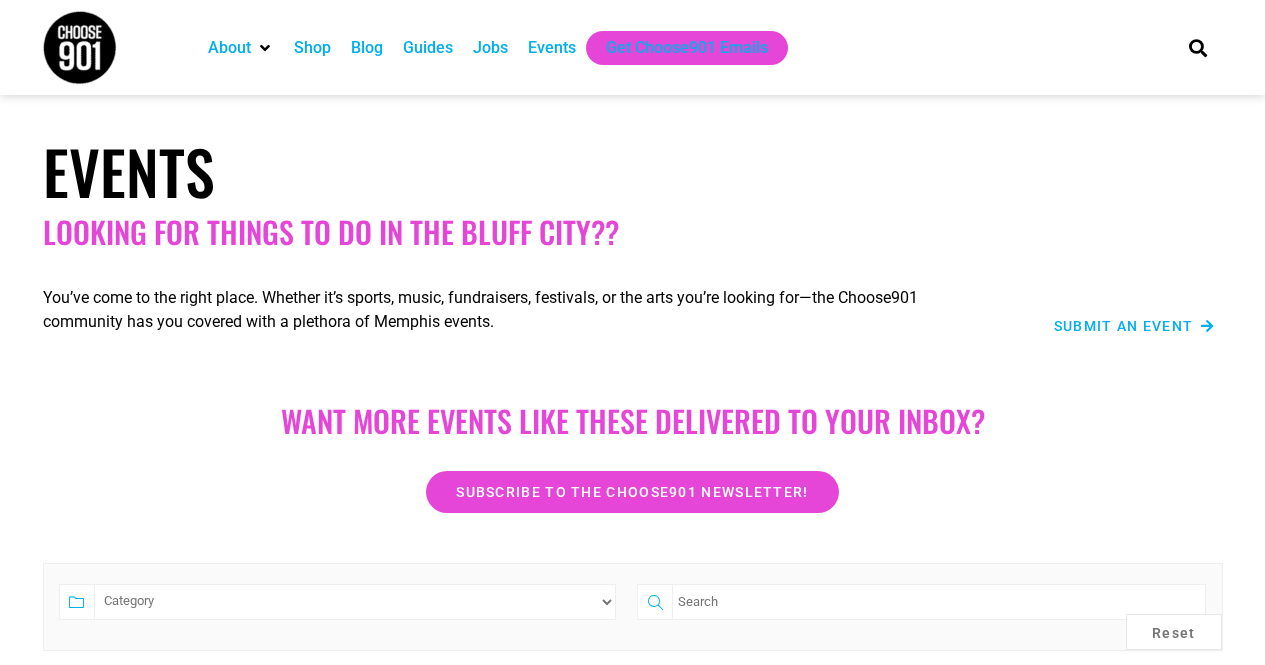 scroll, scrollTop: 0, scrollLeft: 0, axis: both 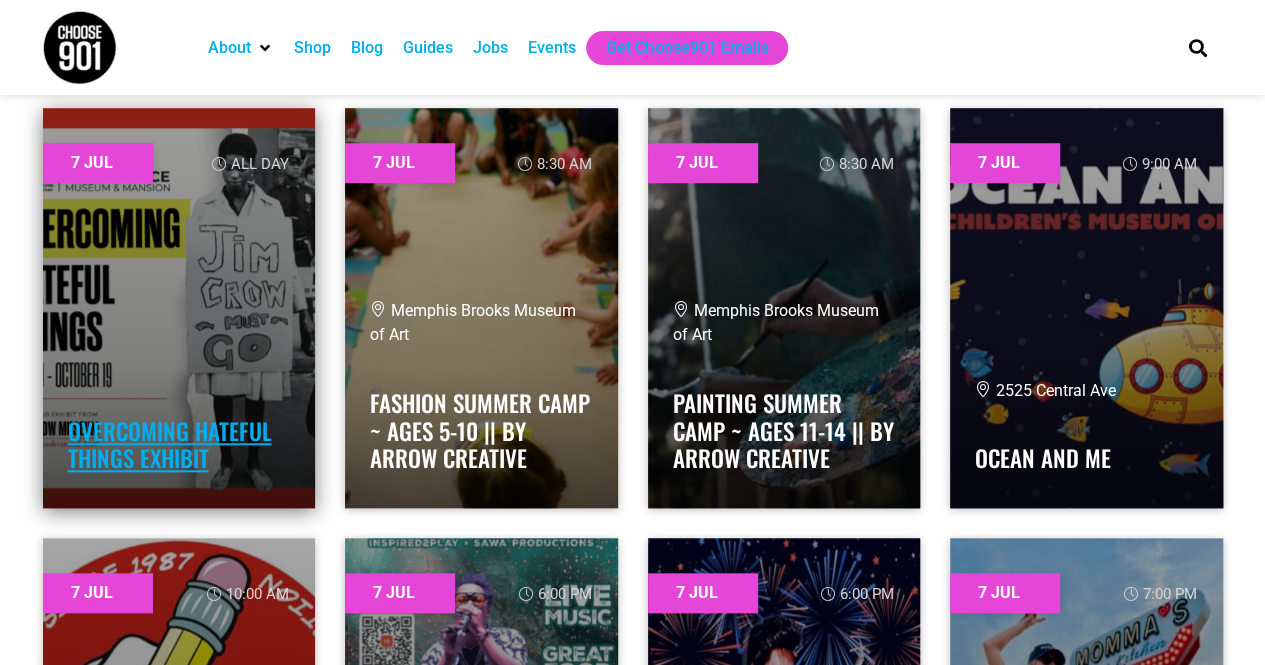 click on "Overcoming Hateful Things Exhibit" at bounding box center [170, 445] 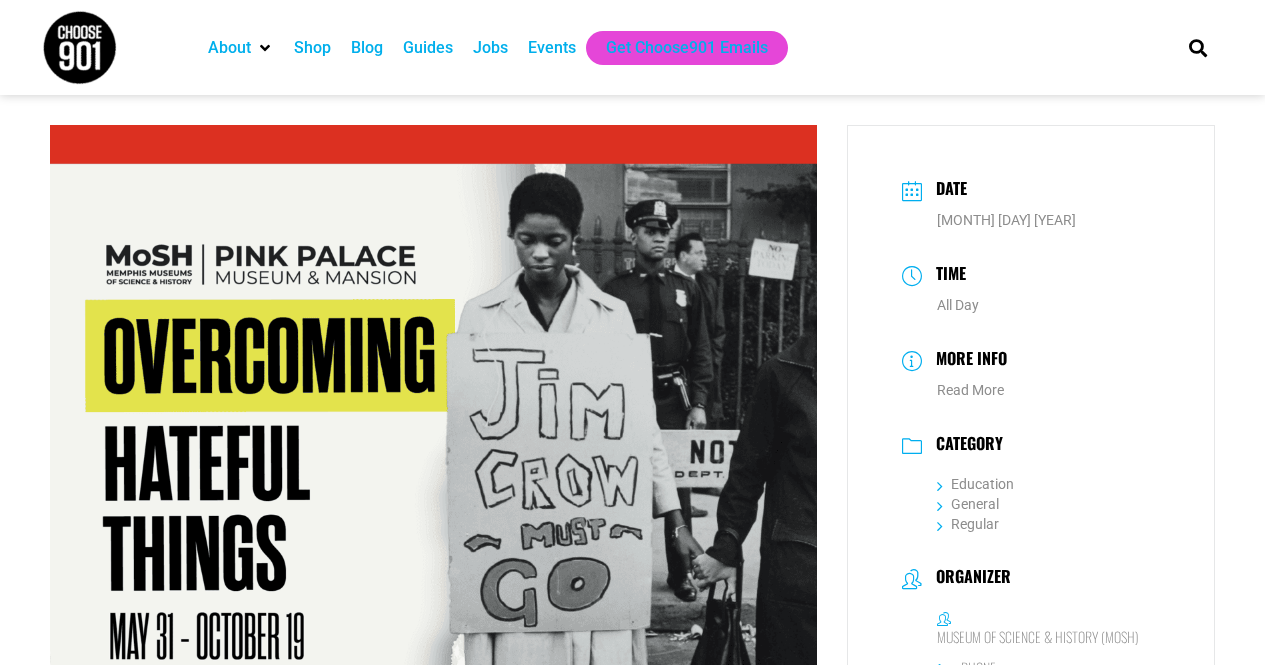scroll, scrollTop: 0, scrollLeft: 0, axis: both 